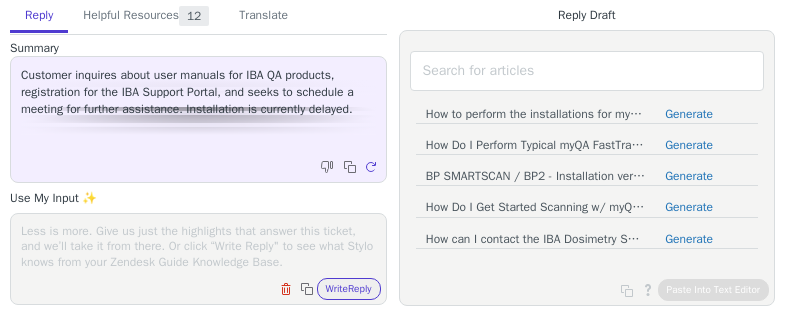 scroll, scrollTop: 0, scrollLeft: 0, axis: both 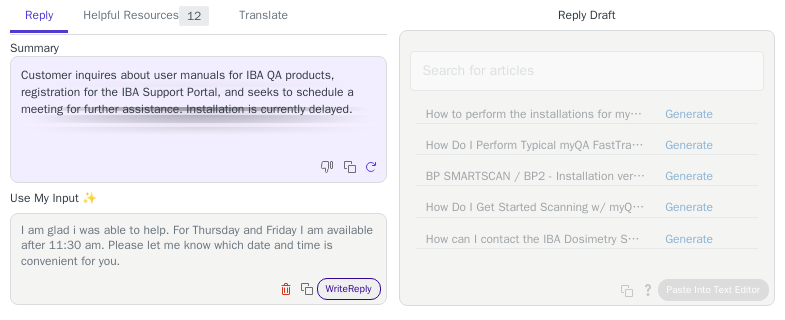 type on "Hello [FIRST],
I am glad i was able to help. For Thursday and Friday I am available after 11:30 am. Please let me know which date and time is convenient for you." 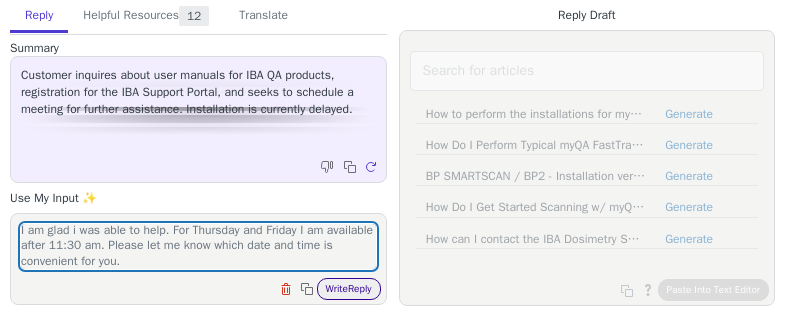 click on "Write  Reply" at bounding box center (349, 289) 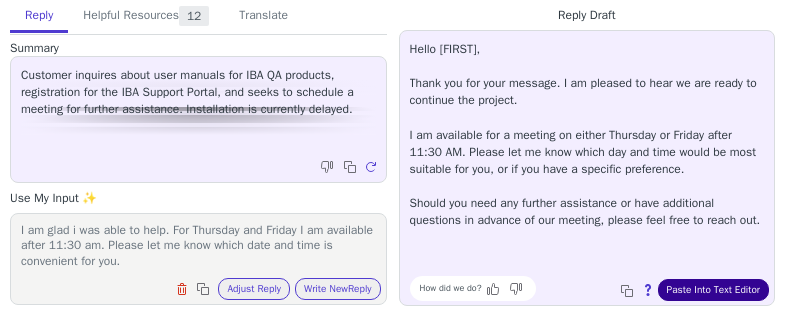 click on "Paste Into Text Editor" at bounding box center (713, 290) 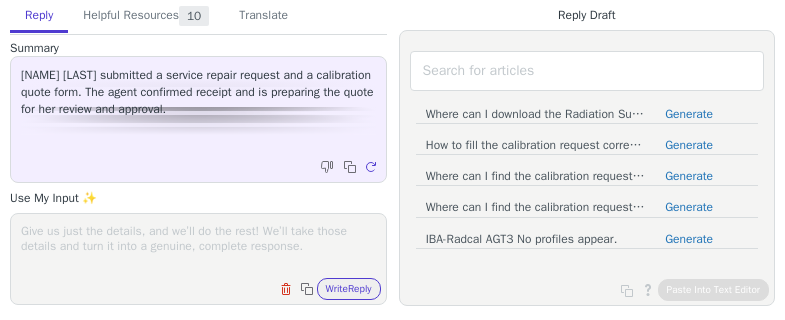 scroll, scrollTop: 0, scrollLeft: 0, axis: both 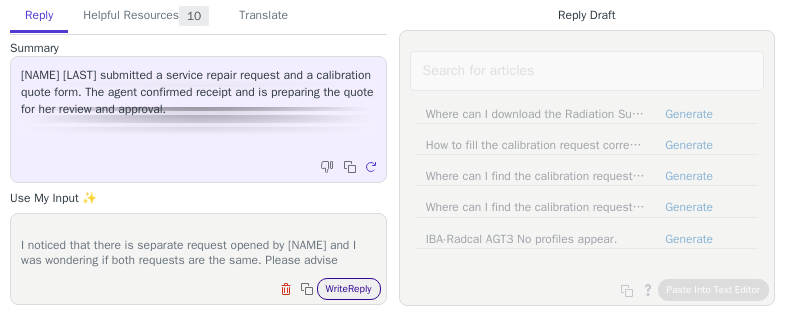 type on "Hello [NAME],
I noticed that there is separate request opened by [NAME] and I was wondering if both requests are the same. Please advise" 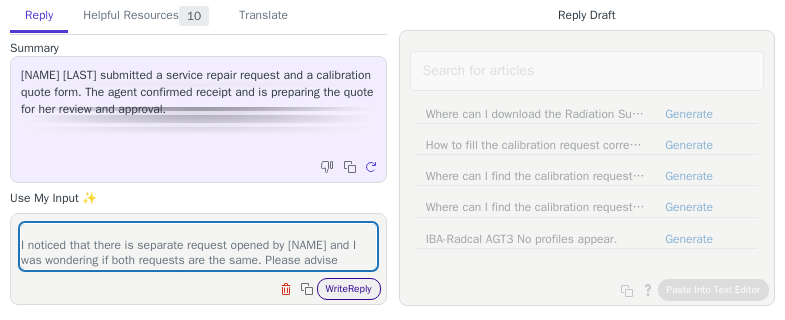 click on "Write  Reply" at bounding box center [349, 289] 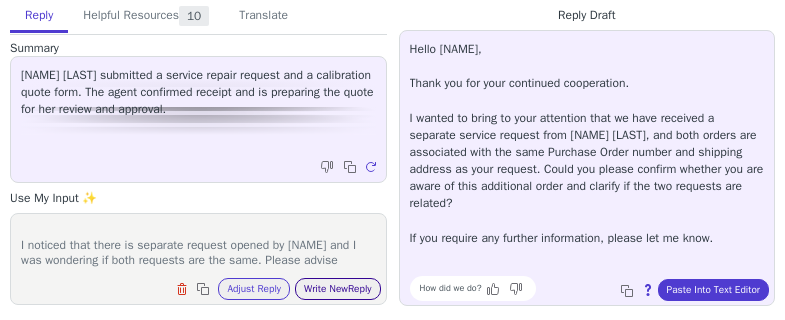 click on "Write New  Reply" at bounding box center (338, 289) 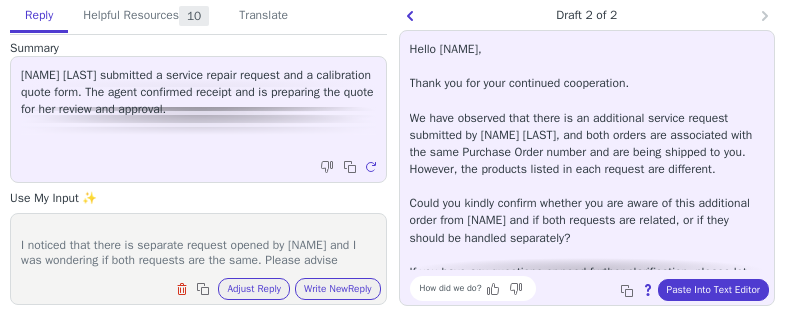 scroll, scrollTop: 28, scrollLeft: 0, axis: vertical 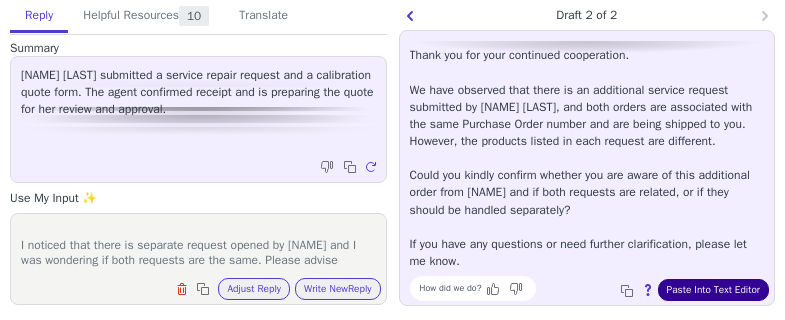 click on "Paste Into Text Editor" at bounding box center (713, 290) 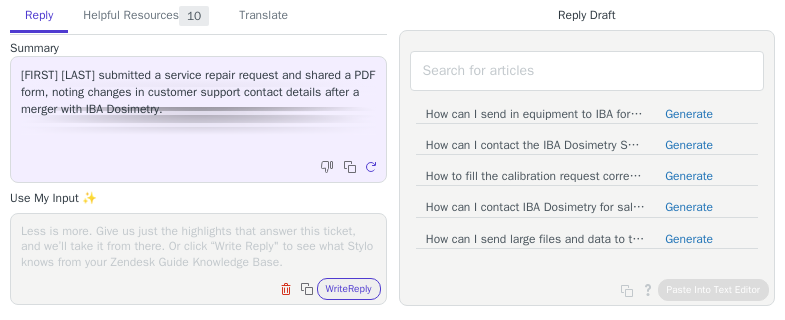 scroll, scrollTop: 0, scrollLeft: 0, axis: both 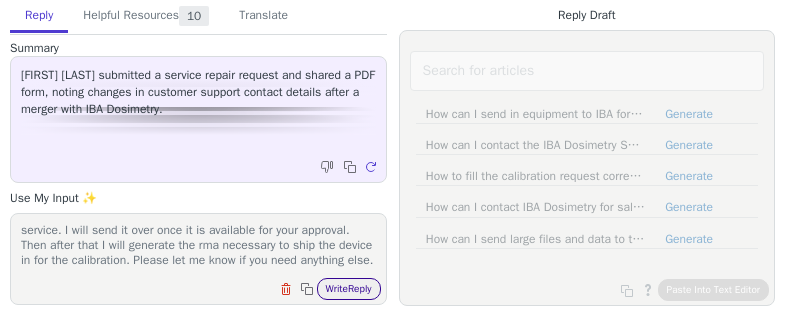 type on "Hello [FIRST],
Thank you for contacting the IBA support team. We have received your calibration request for and are working on a quote for the service. I will send it over once it is available for your approval. Then after that I will generate the rma necessary to ship the device in for the calibration. Please let me know if you need anything else." 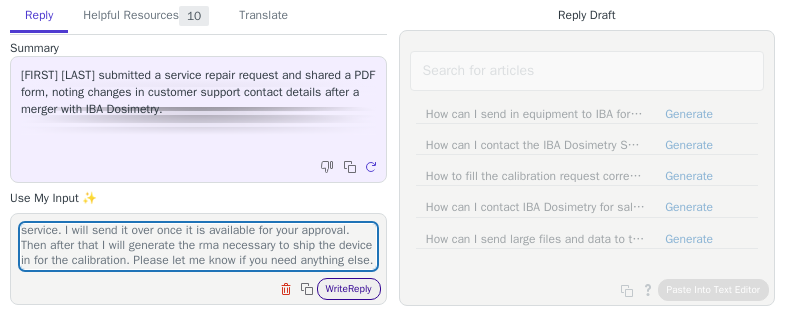 click on "Write  Reply" at bounding box center [349, 289] 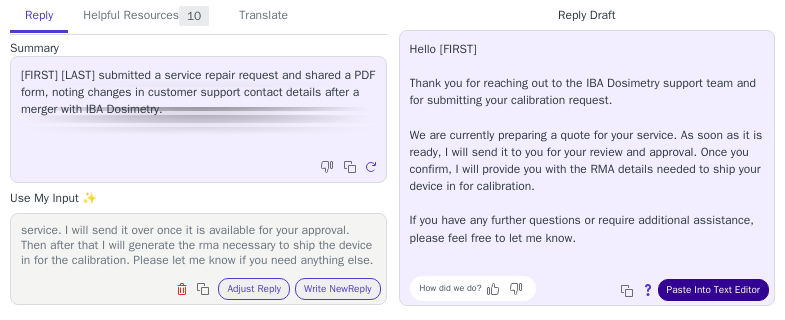 click on "Paste Into Text Editor" at bounding box center (713, 290) 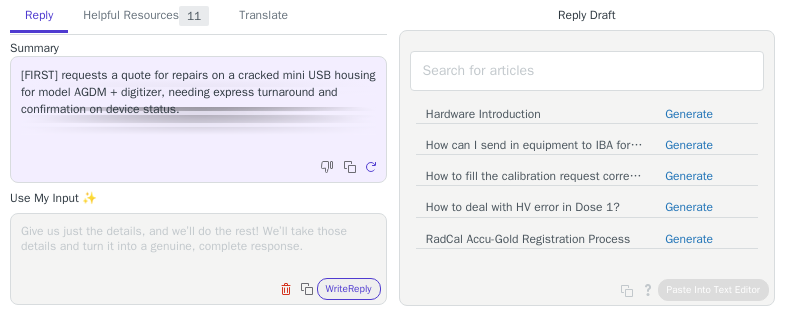 scroll, scrollTop: 0, scrollLeft: 0, axis: both 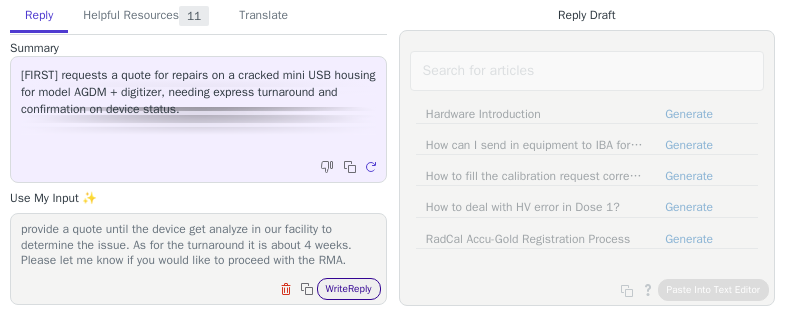type on "Hello [FIRST],
Thank you for contacting the IBA support team. We will not able to provide a quote until the device get analyze in our facility to determine the issue. As for the turnaround it is about 4 weeks. Please let me know if you would like to proceed with the RMA." 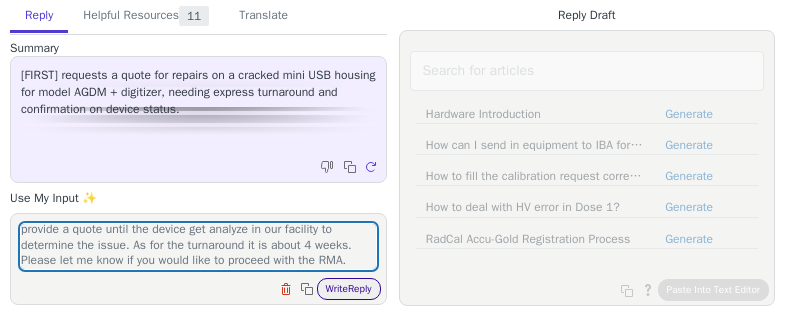 click on "Write  Reply" at bounding box center (349, 289) 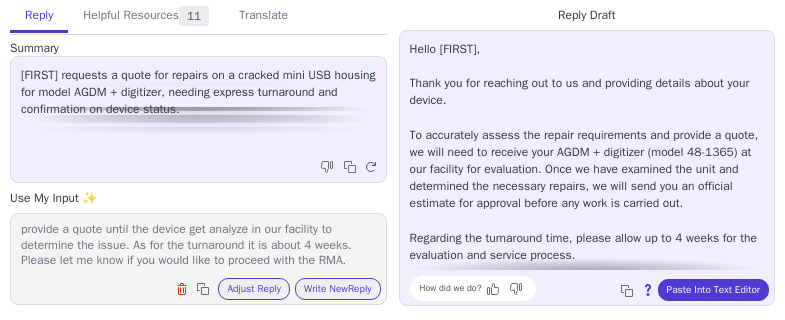 scroll, scrollTop: 62, scrollLeft: 0, axis: vertical 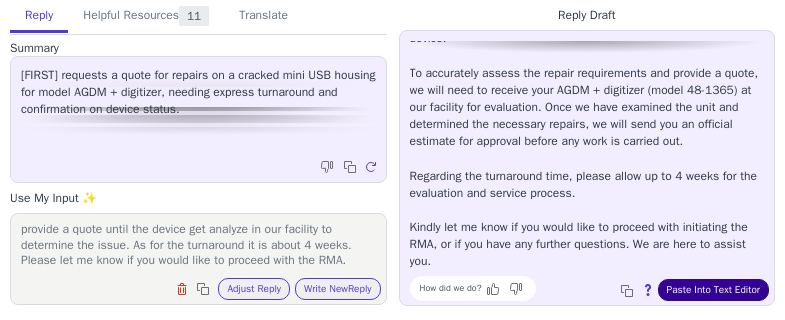 click on "Paste Into Text Editor" at bounding box center [713, 290] 